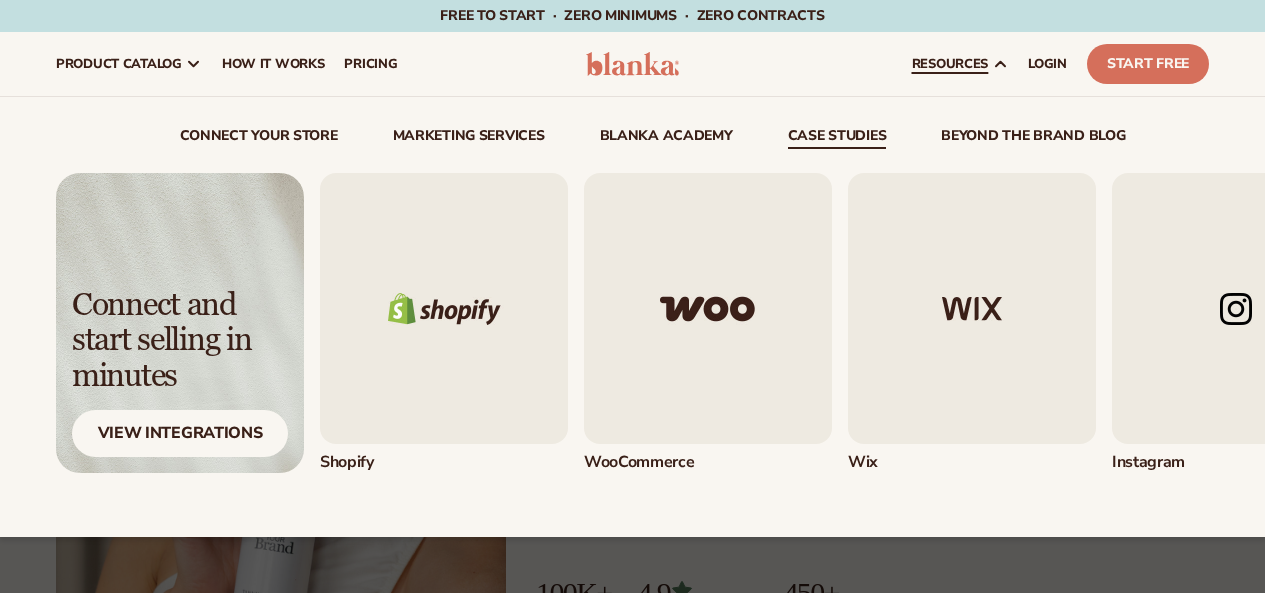 scroll, scrollTop: 0, scrollLeft: 0, axis: both 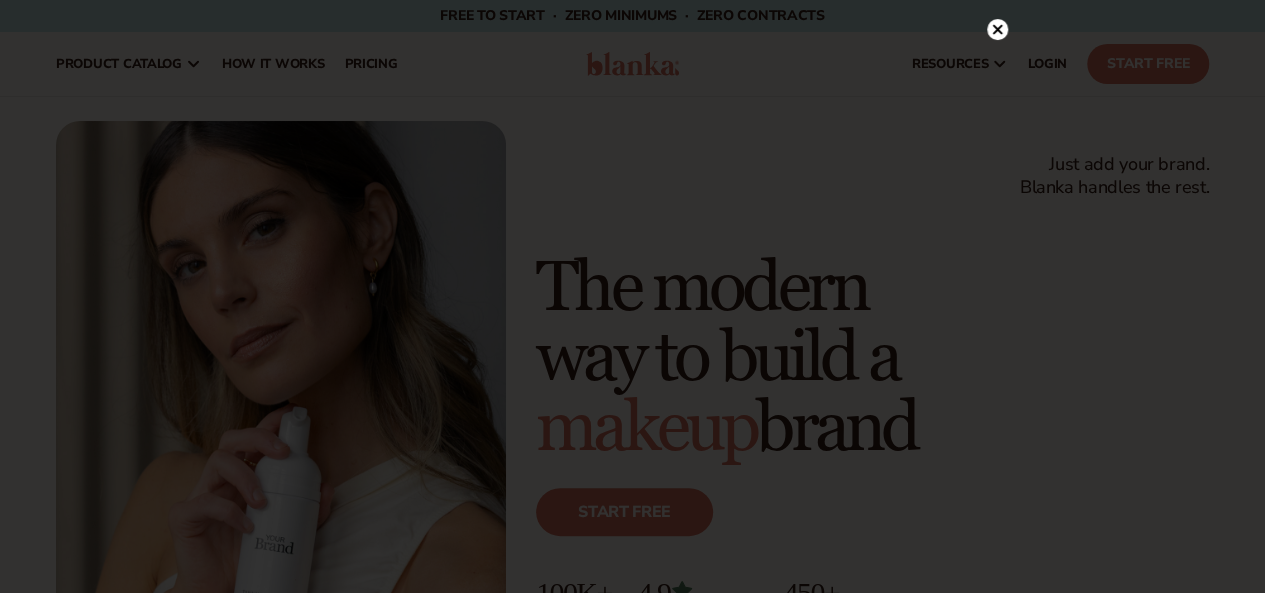 click 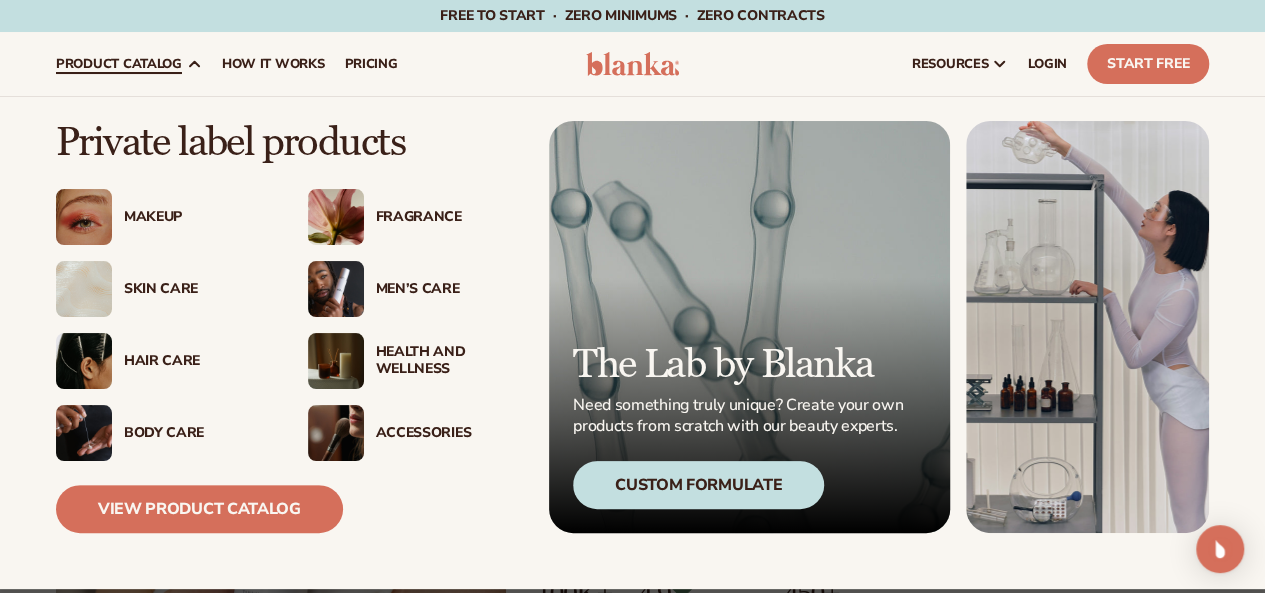 click on "Skin Care" at bounding box center [196, 289] 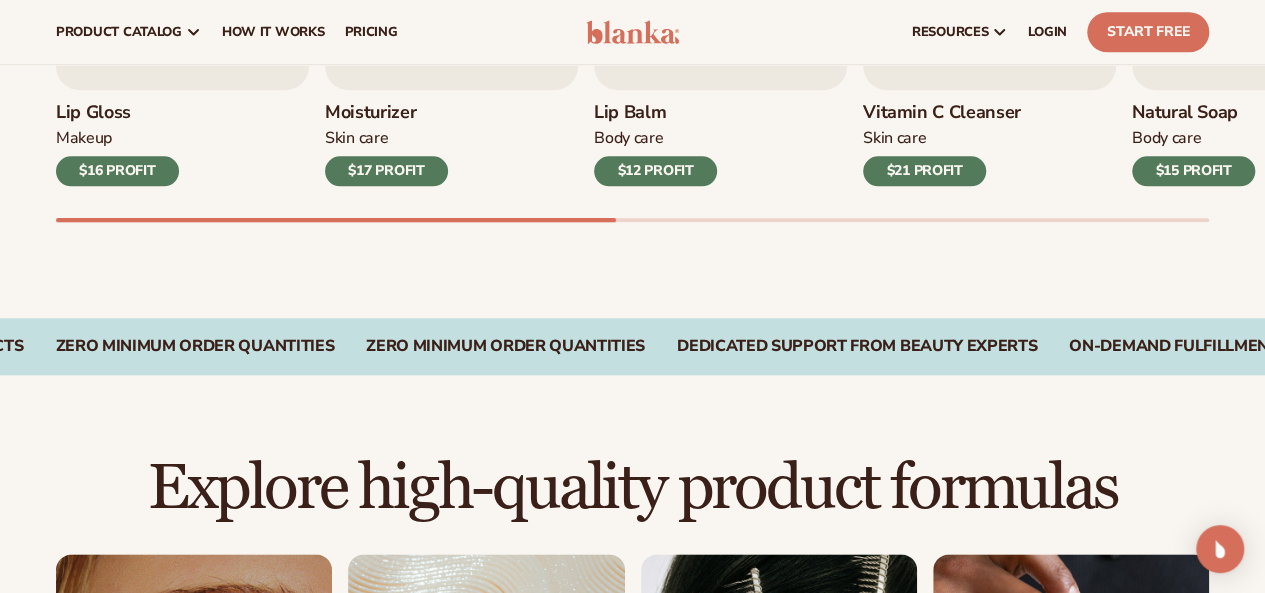scroll, scrollTop: 700, scrollLeft: 0, axis: vertical 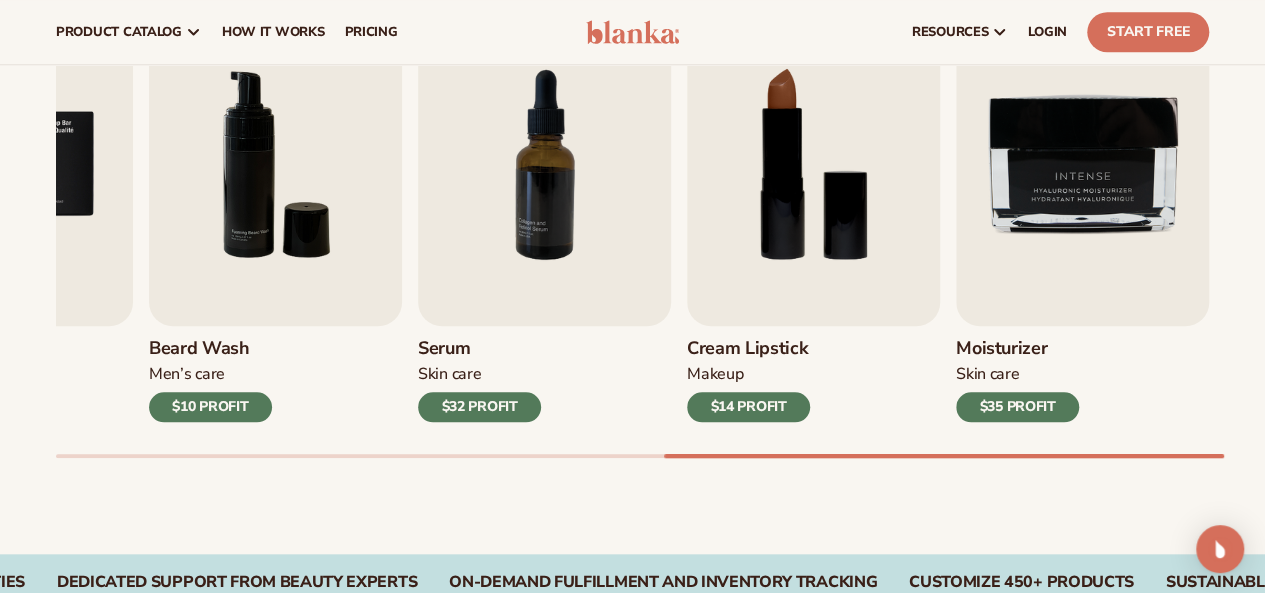 click on "Lip Gloss
Makeup
$16 PROFIT
Moisturizer
Skin Care
$17 PROFIT
Lip Balm
Body Care
Makeup" at bounding box center [660, 230] 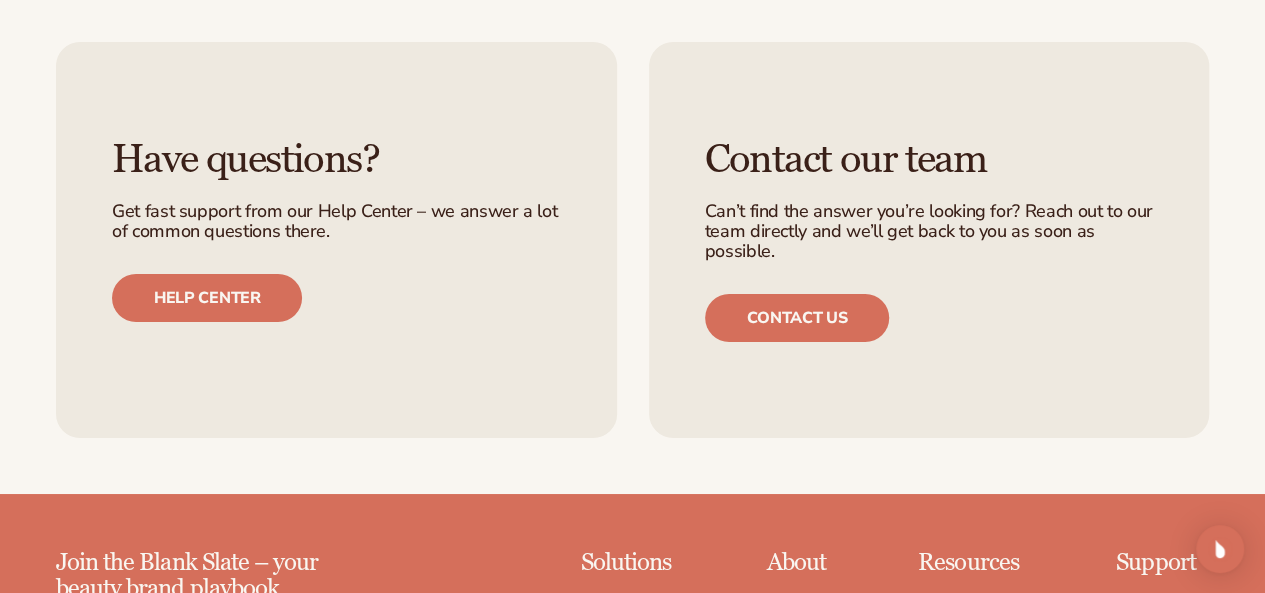 scroll, scrollTop: 3500, scrollLeft: 0, axis: vertical 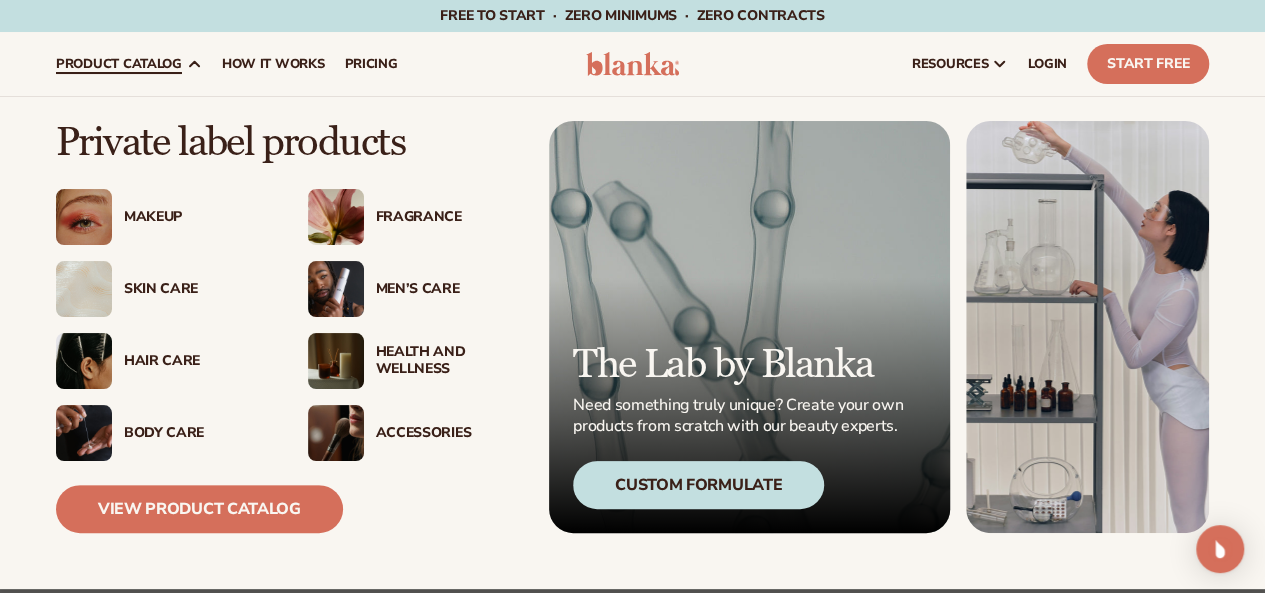 click on "Body Care" at bounding box center (196, 433) 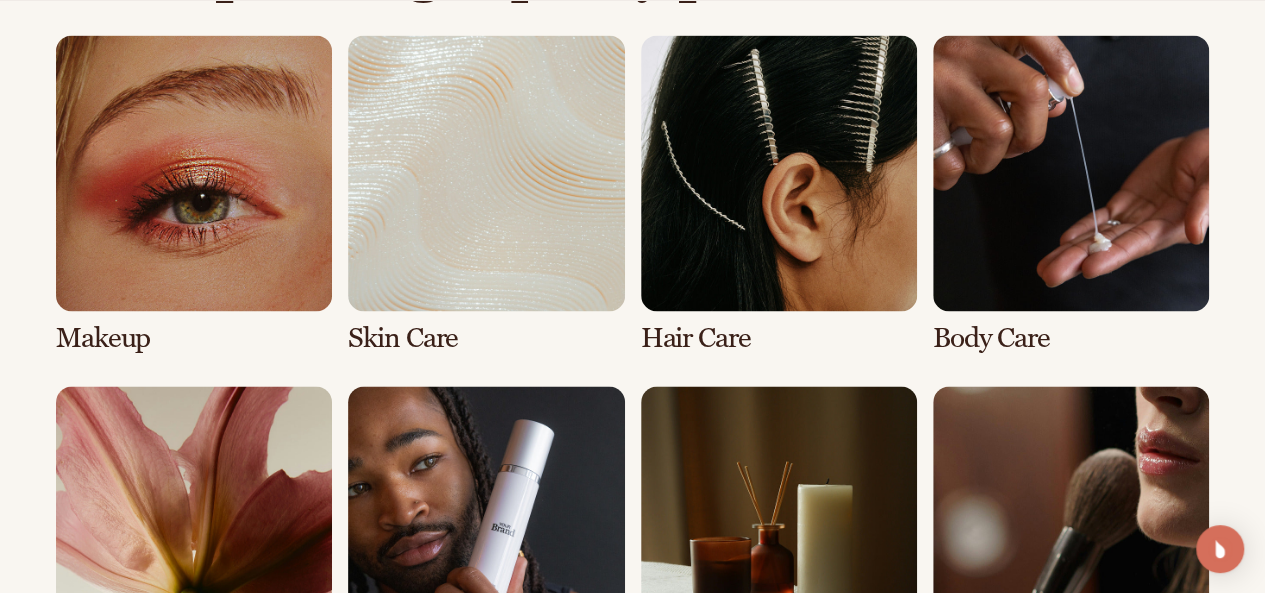 scroll, scrollTop: 1700, scrollLeft: 0, axis: vertical 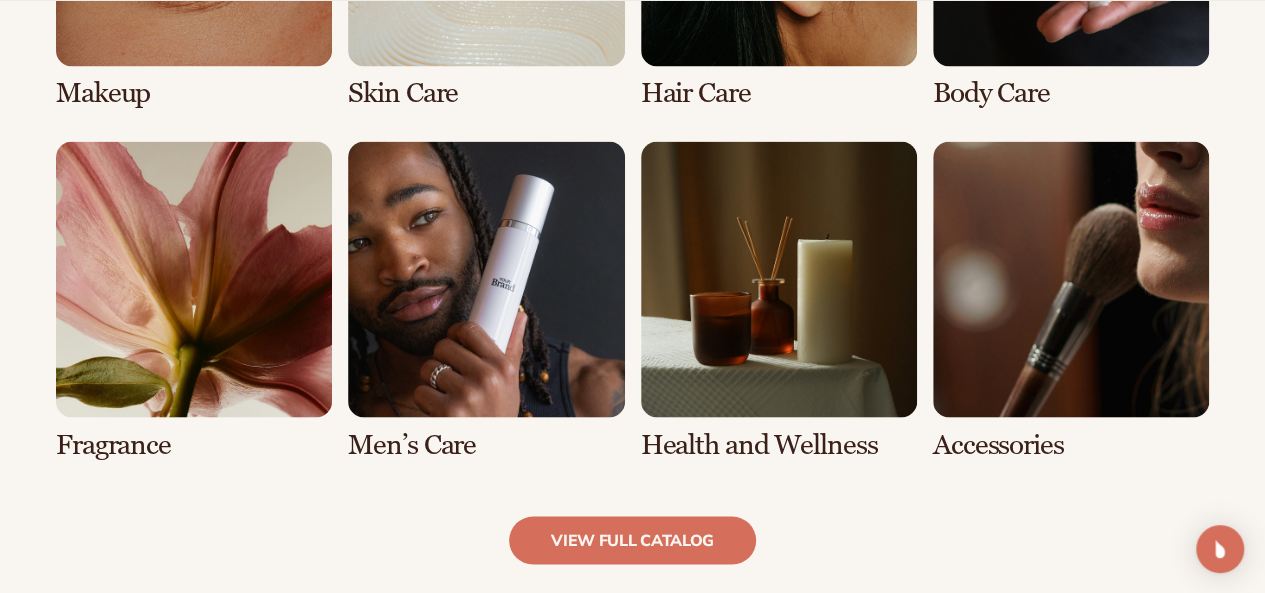 click at bounding box center (1071, -51) 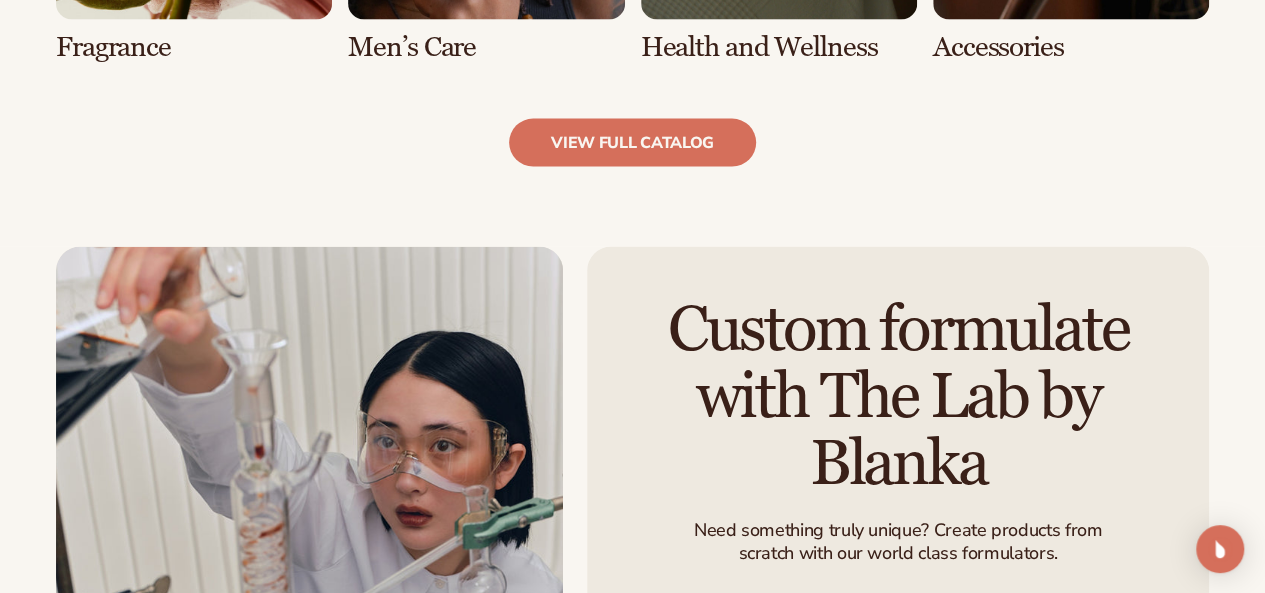 scroll, scrollTop: 2100, scrollLeft: 0, axis: vertical 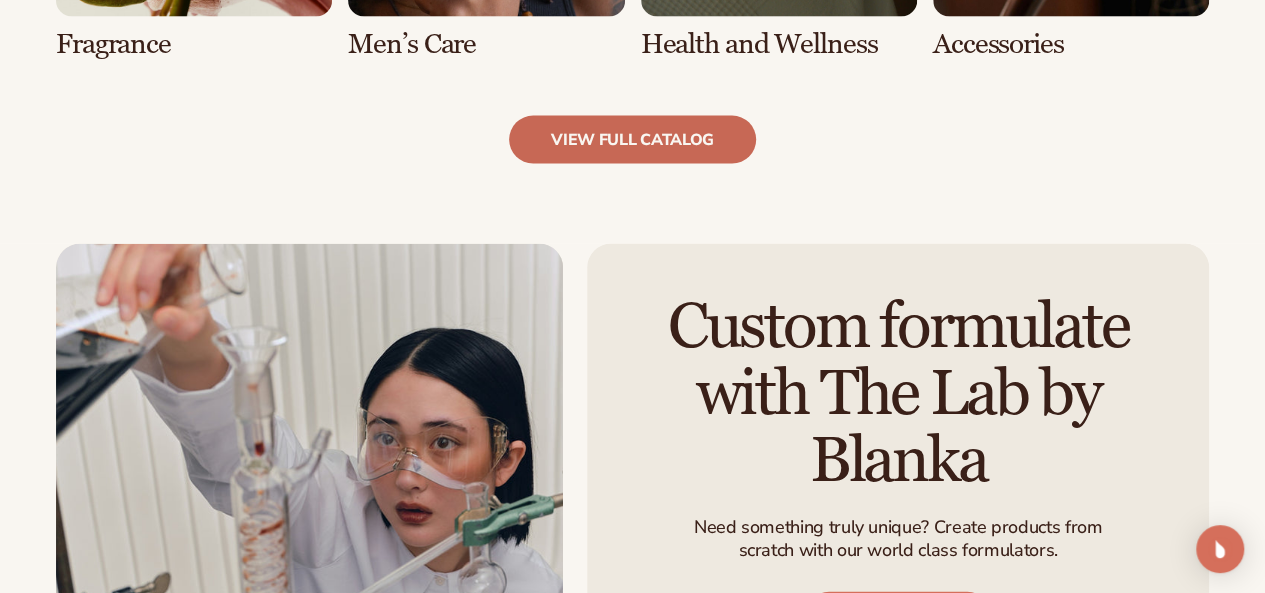 click on "view full catalog" at bounding box center [632, 140] 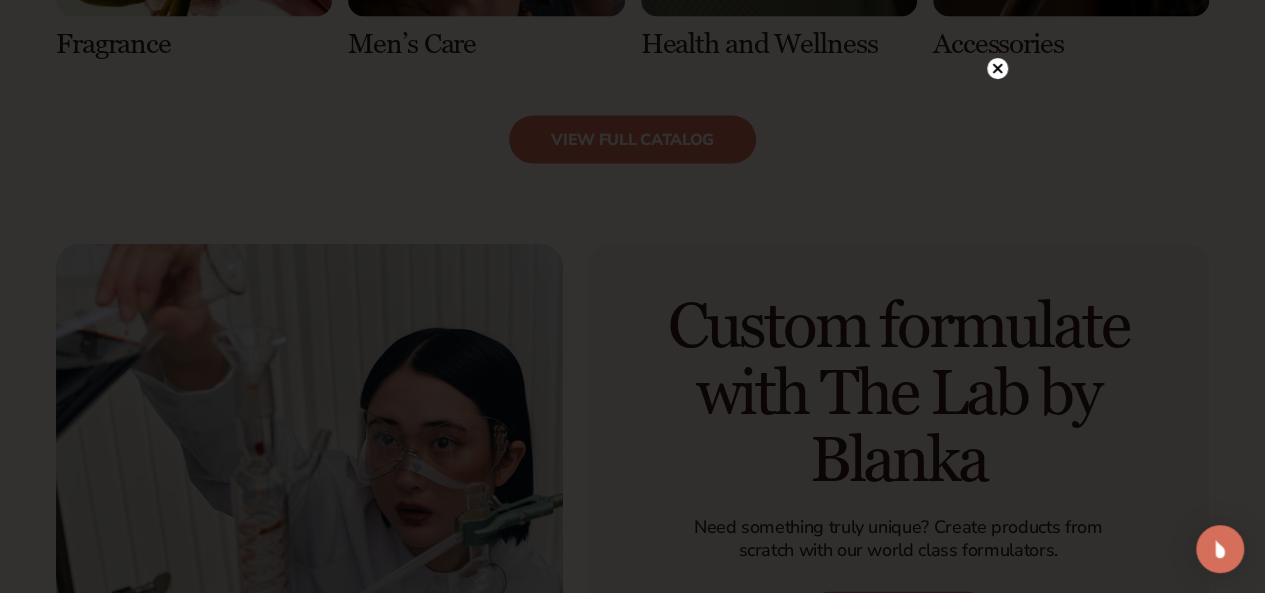 click 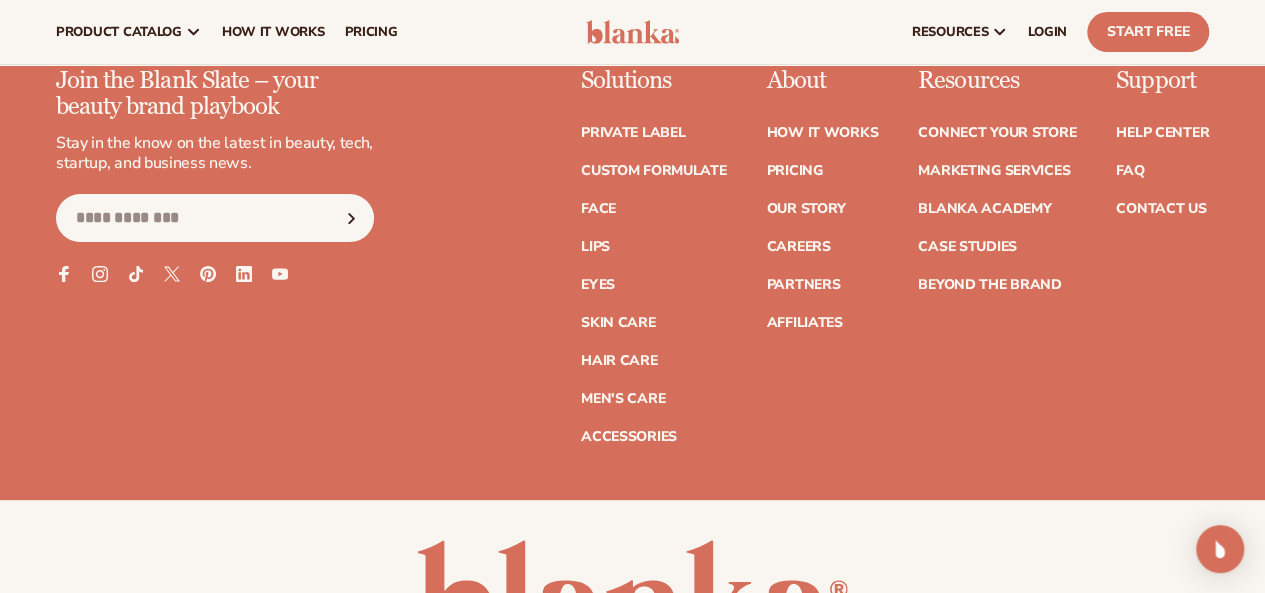 scroll, scrollTop: 3922, scrollLeft: 0, axis: vertical 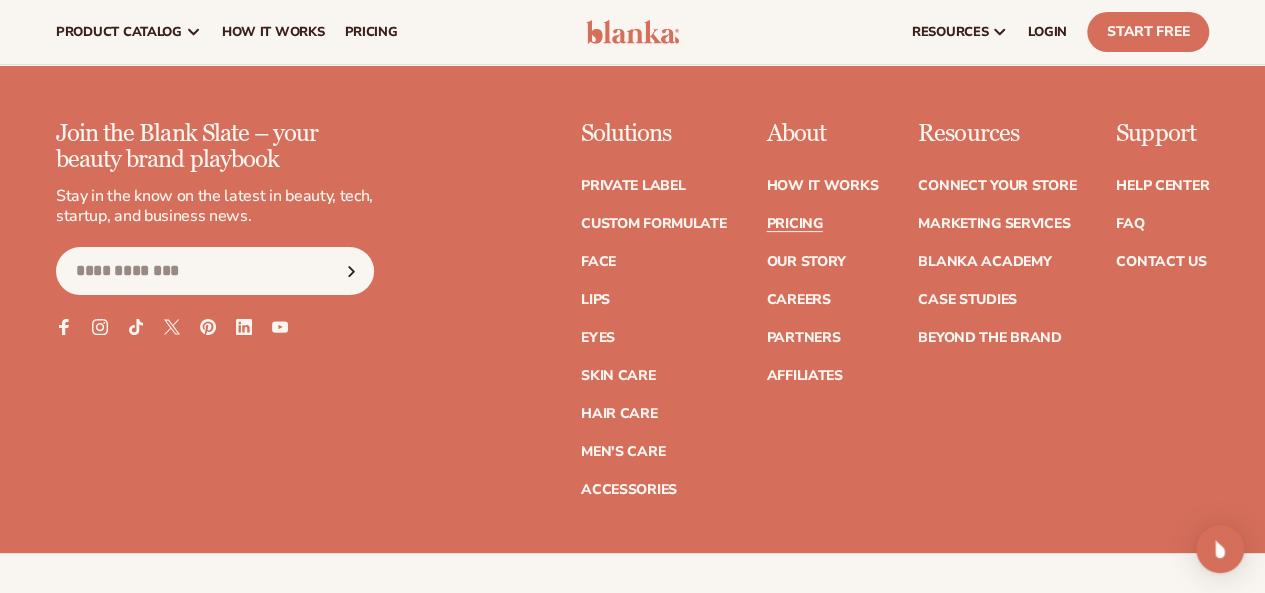 click on "Pricing" at bounding box center [794, 224] 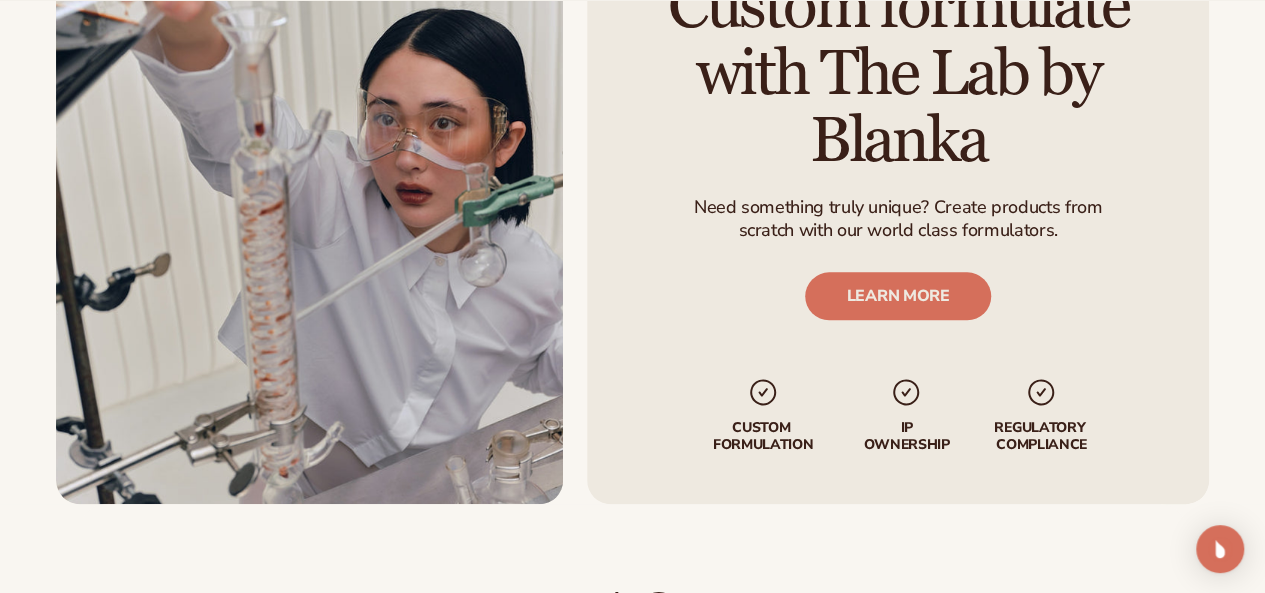 scroll, scrollTop: 1600, scrollLeft: 0, axis: vertical 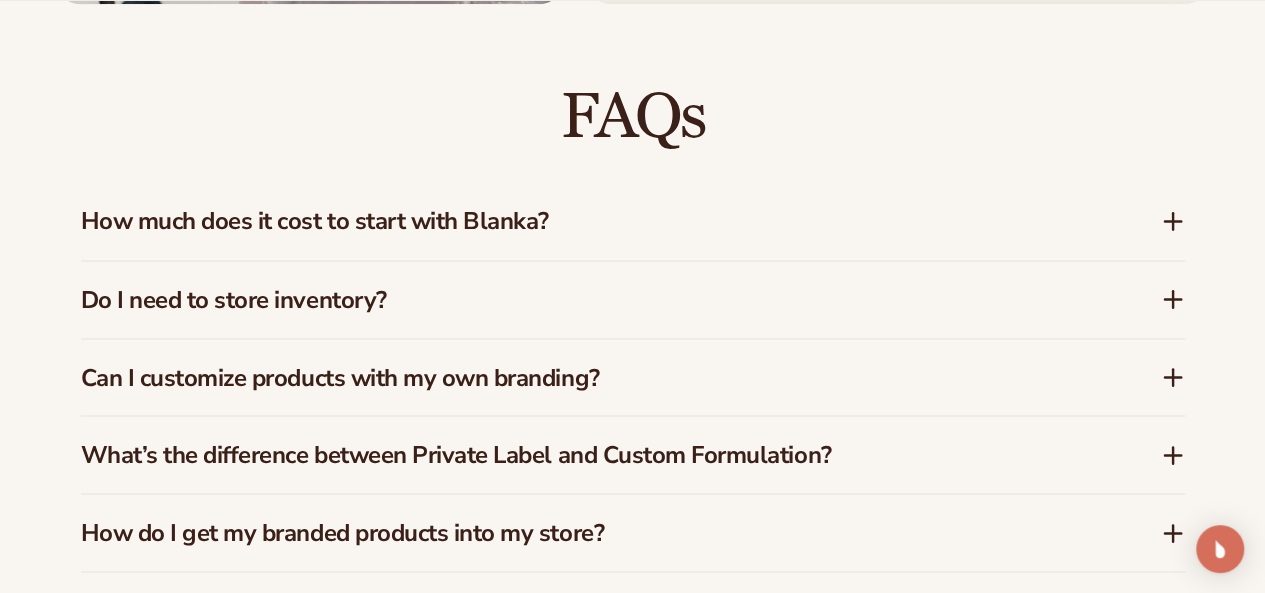 click on "How much does it cost to start with Blanka?" at bounding box center (591, 221) 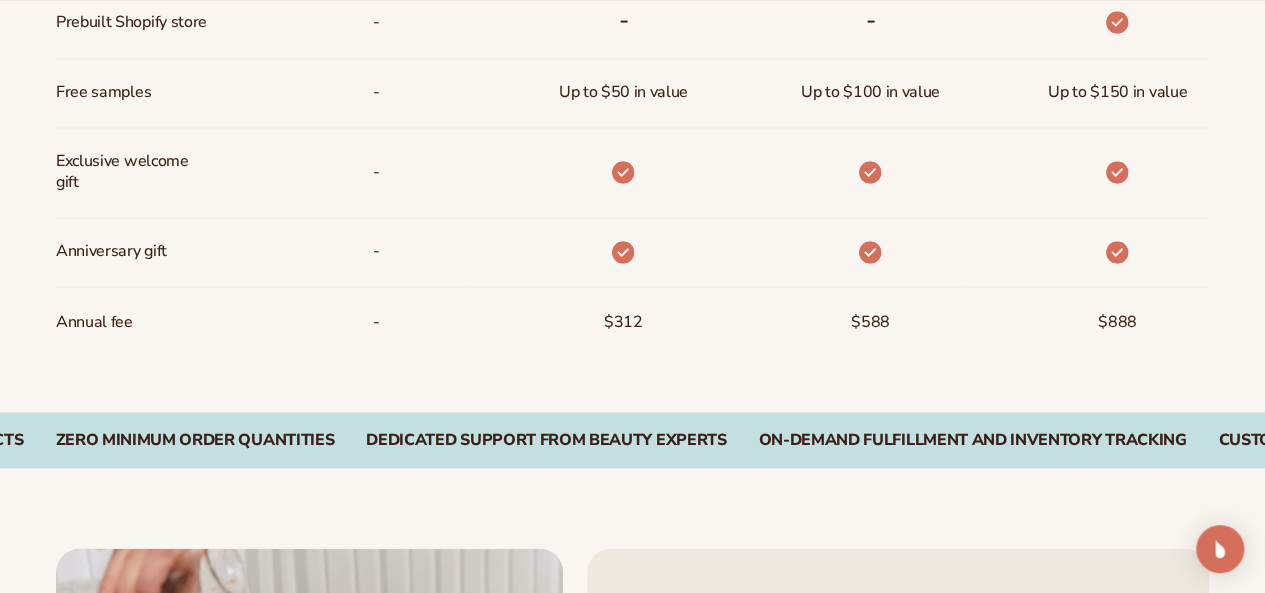 scroll, scrollTop: 2724, scrollLeft: 0, axis: vertical 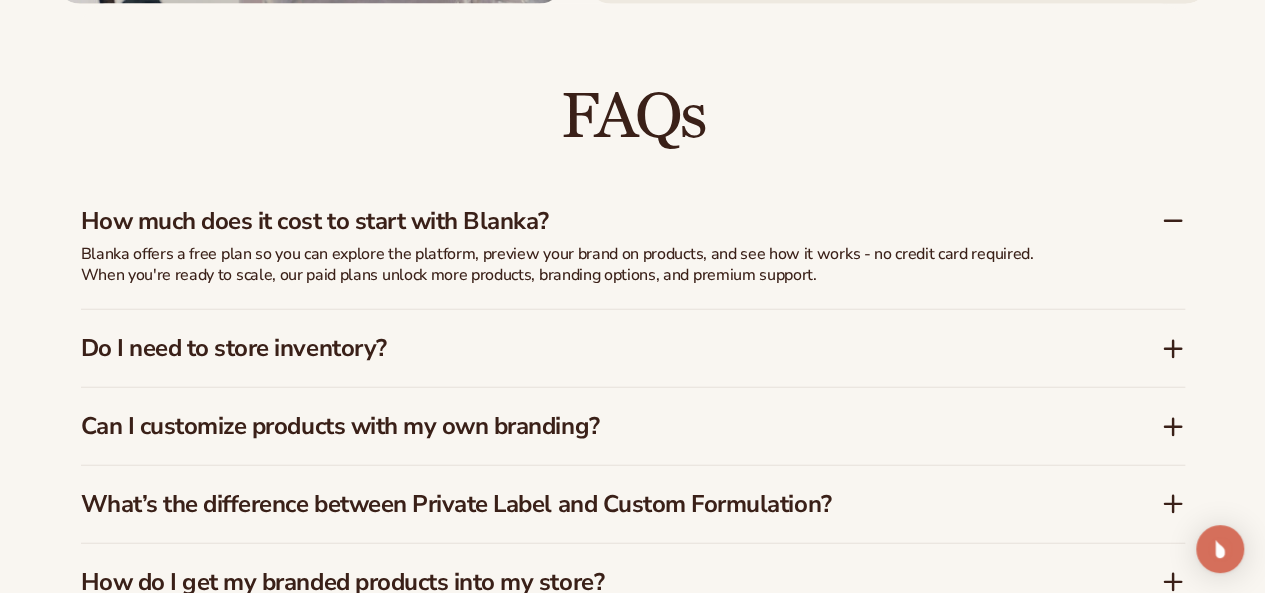 click on "Do I need to store inventory?" at bounding box center (591, 348) 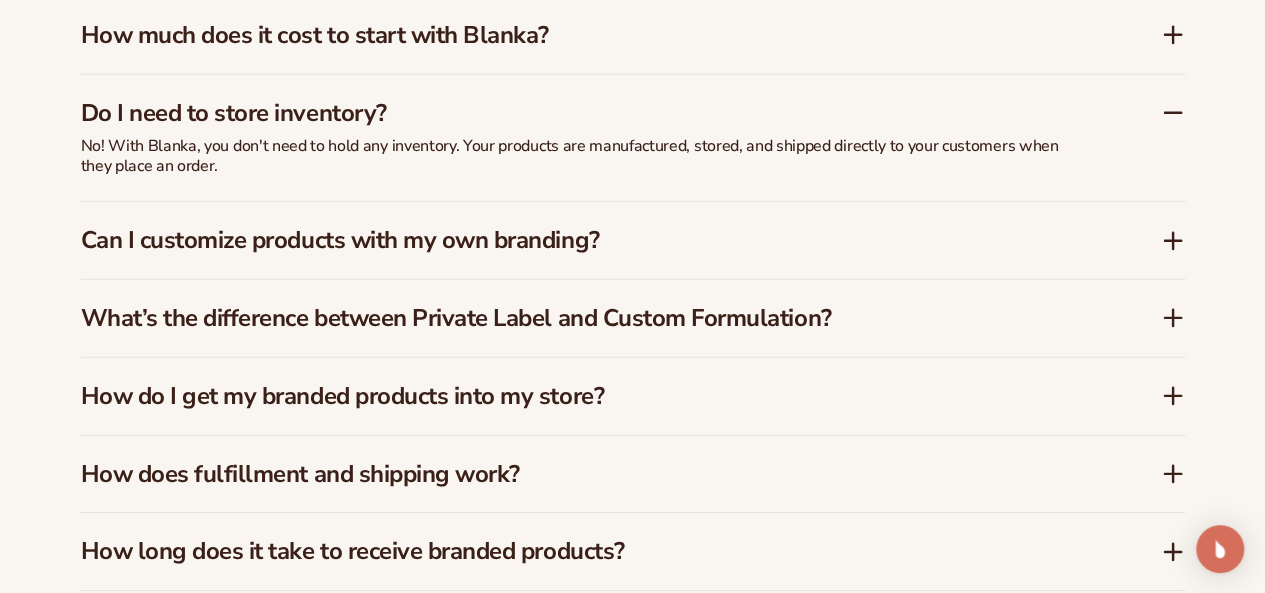 scroll, scrollTop: 2924, scrollLeft: 0, axis: vertical 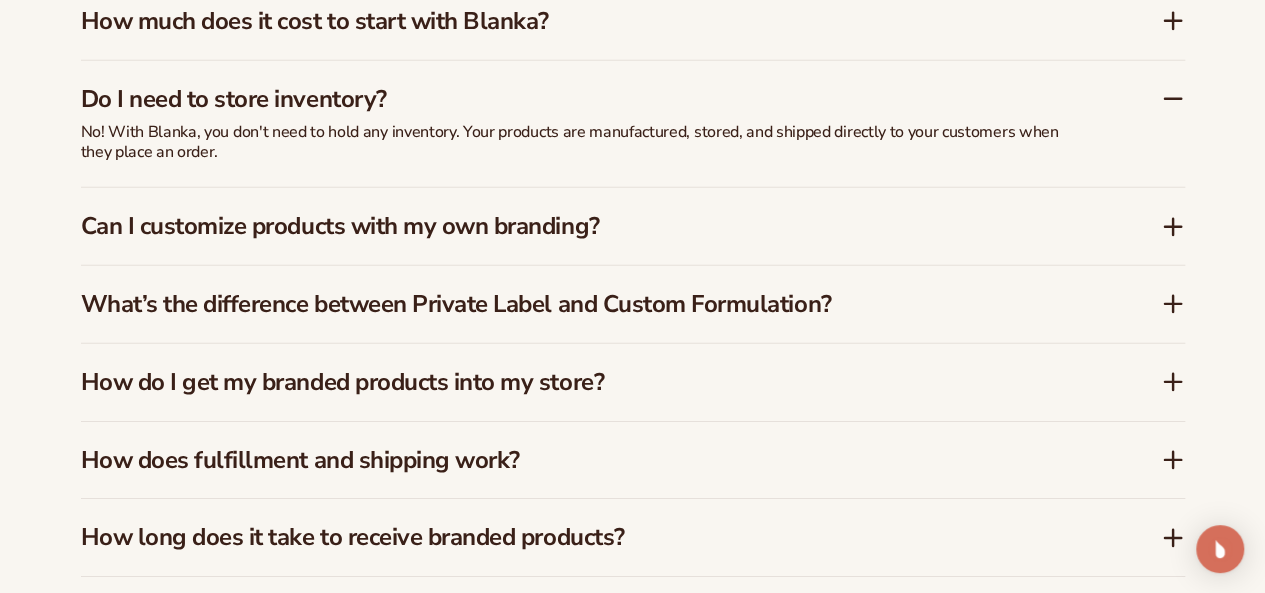 click on "Can I customize products with my own branding?" at bounding box center (591, 226) 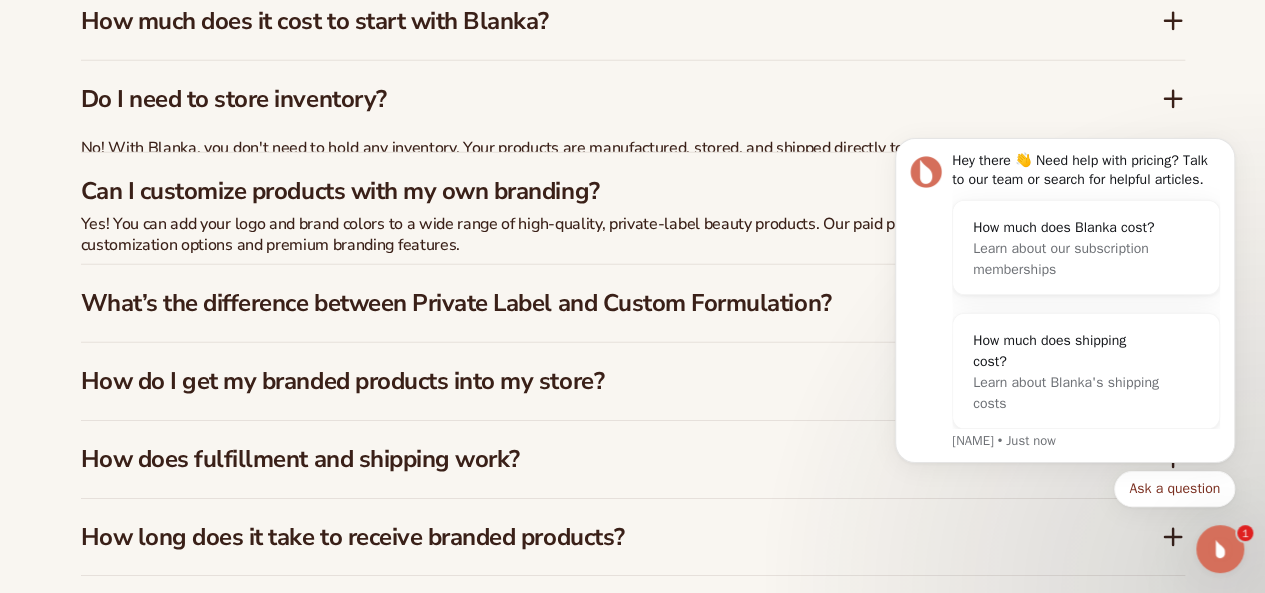 scroll, scrollTop: 0, scrollLeft: 0, axis: both 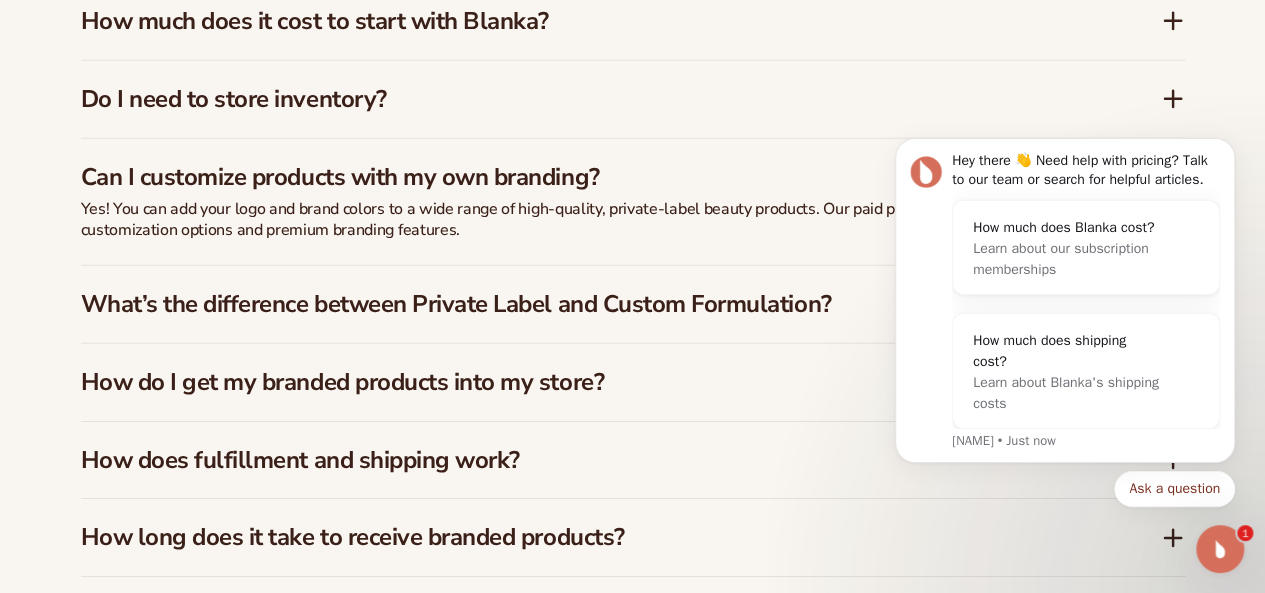 click on "FAQs
How much does it cost to start with Blanka?
Blanka offers a free plan so you can explore the platform, preview your brand on products, and see how it works - no credit card required. When you're ready to scale, our paid plans unlock more products, branding options, and premium support.
Do I need to store inventory?" at bounding box center [633, 269] 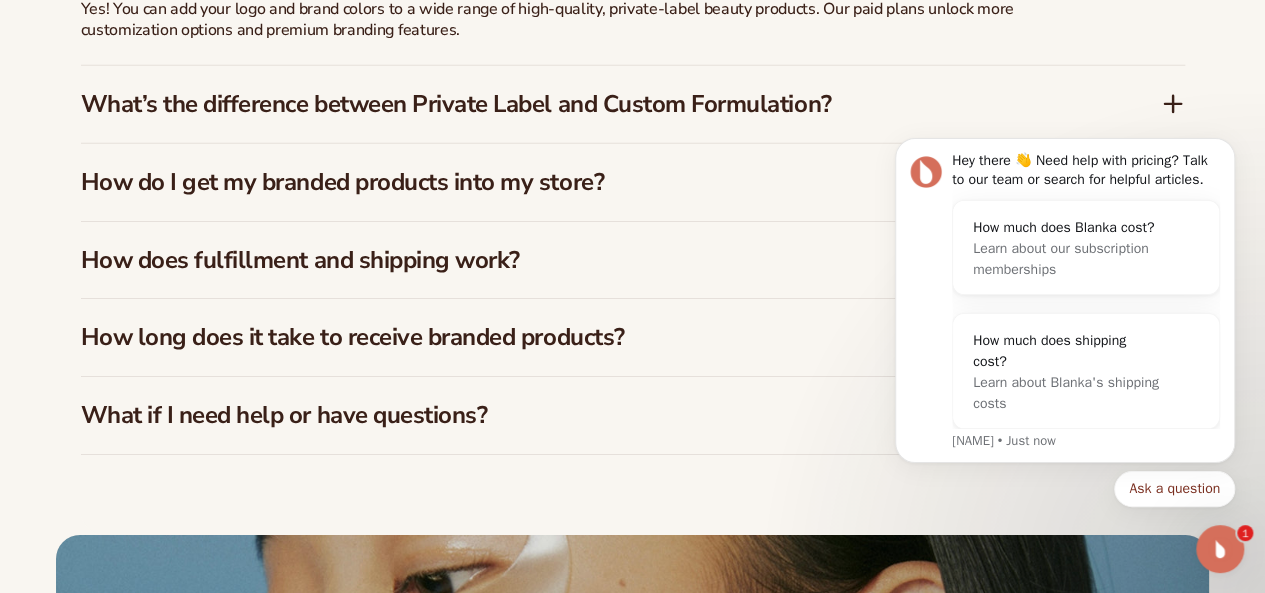 click on "How do I get my branded products into my store?" at bounding box center (591, 182) 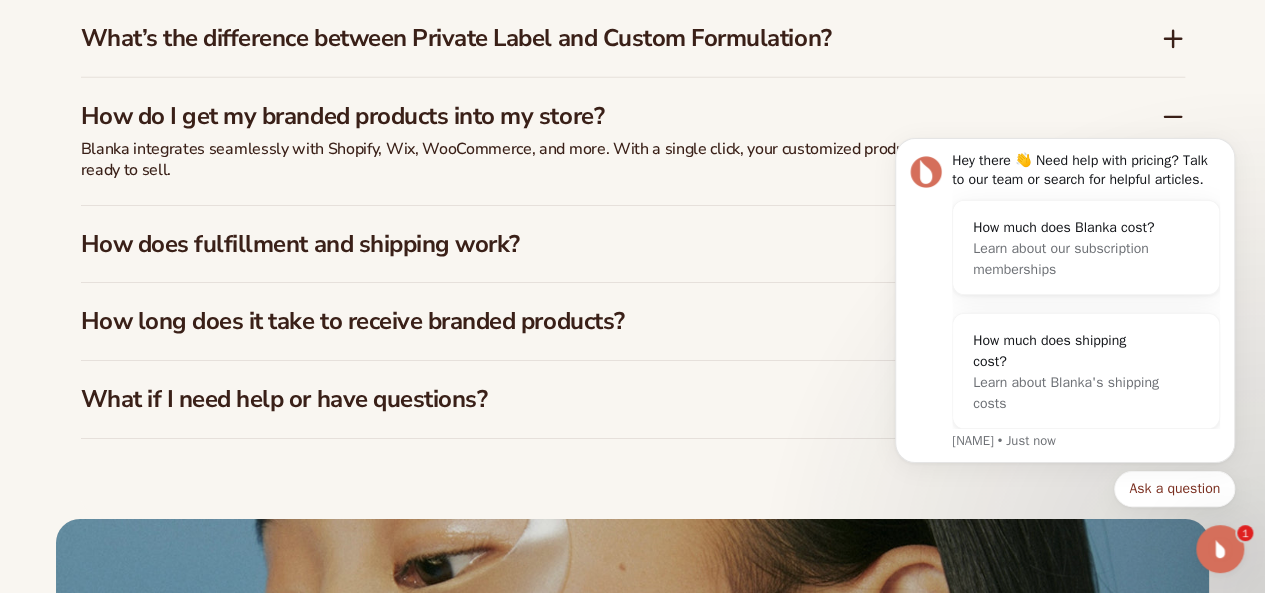 scroll, scrollTop: 3240, scrollLeft: 0, axis: vertical 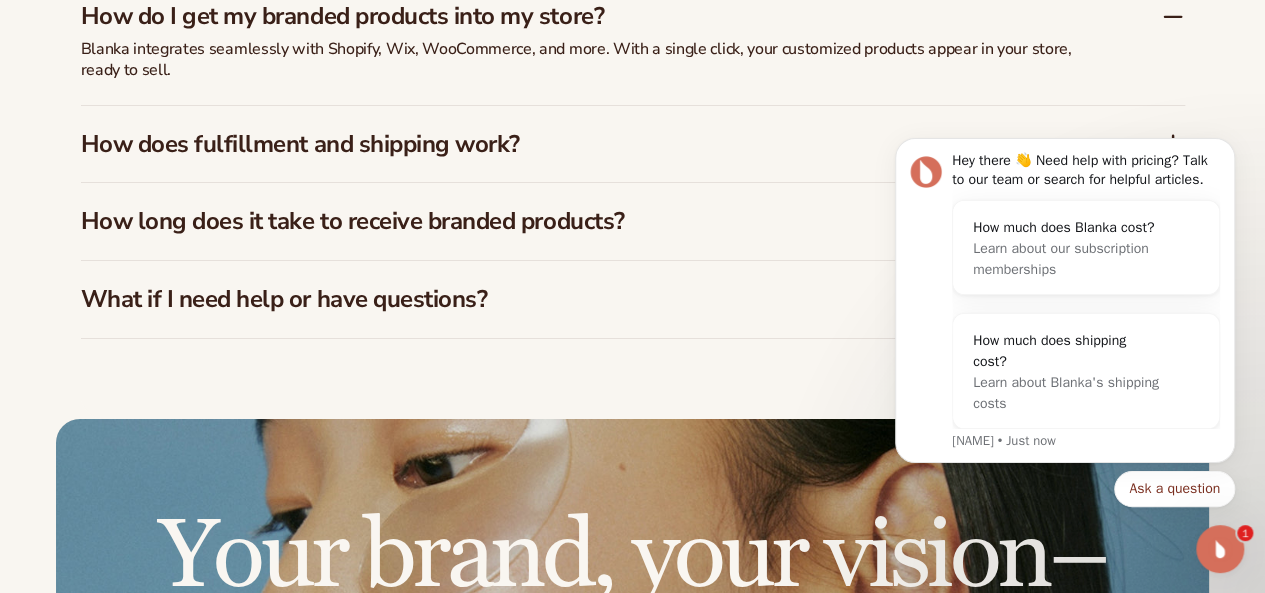 click on "How does fulfillment and shipping work?" at bounding box center [591, 144] 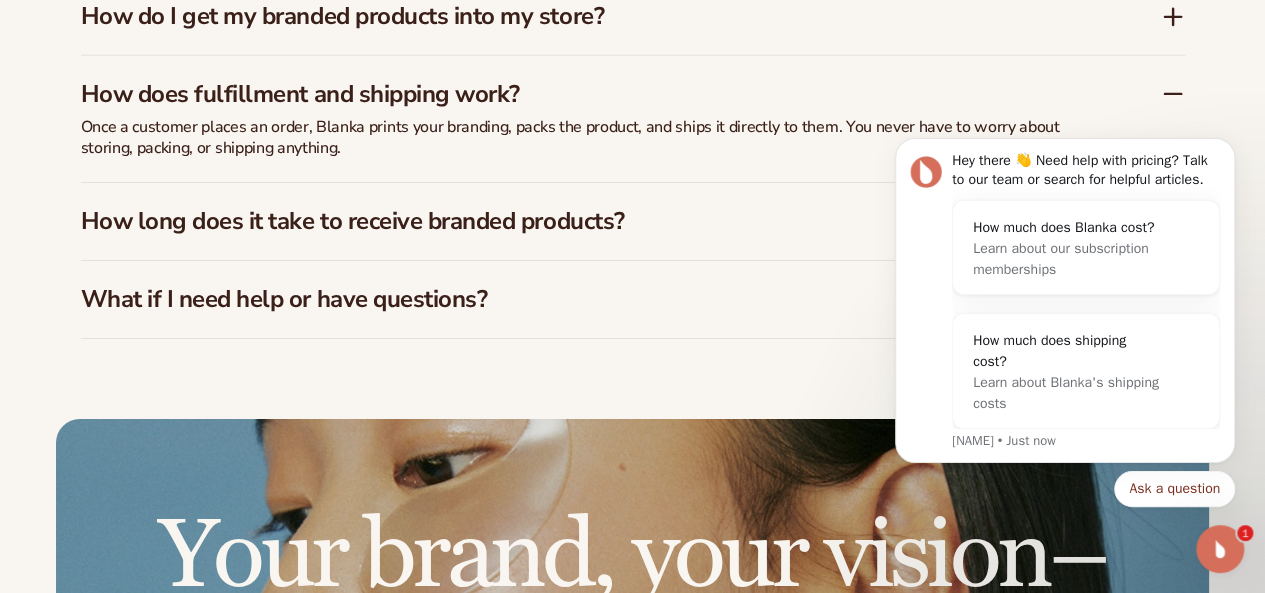 click on "How long does it take to receive branded products?" at bounding box center [591, 221] 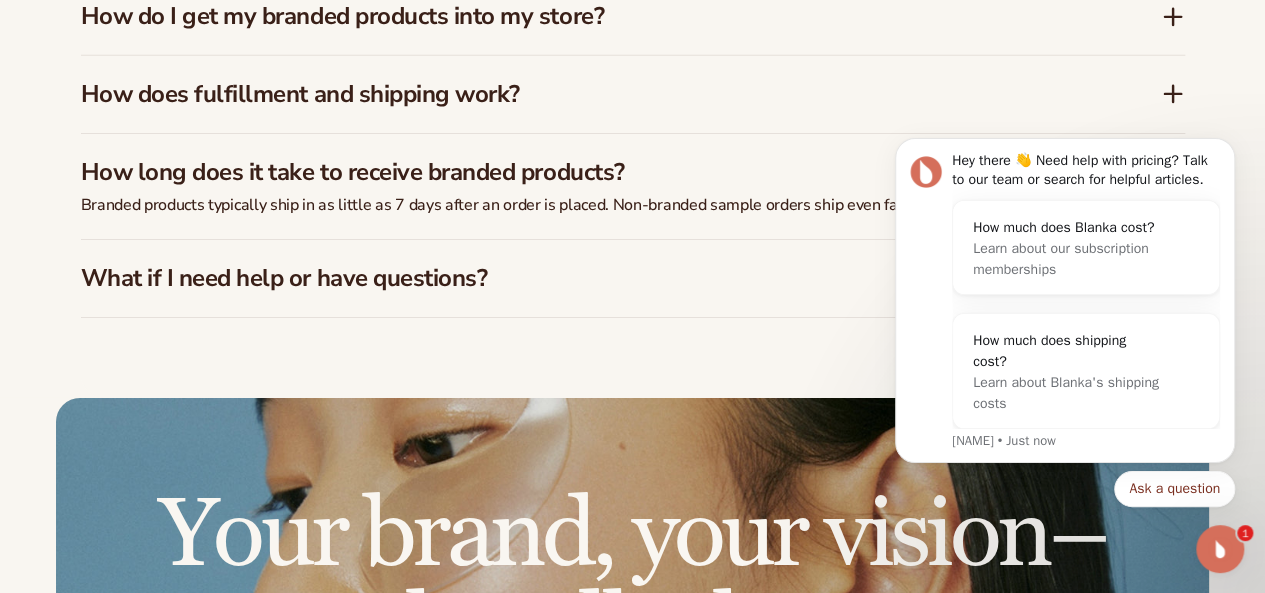 scroll, scrollTop: 3340, scrollLeft: 0, axis: vertical 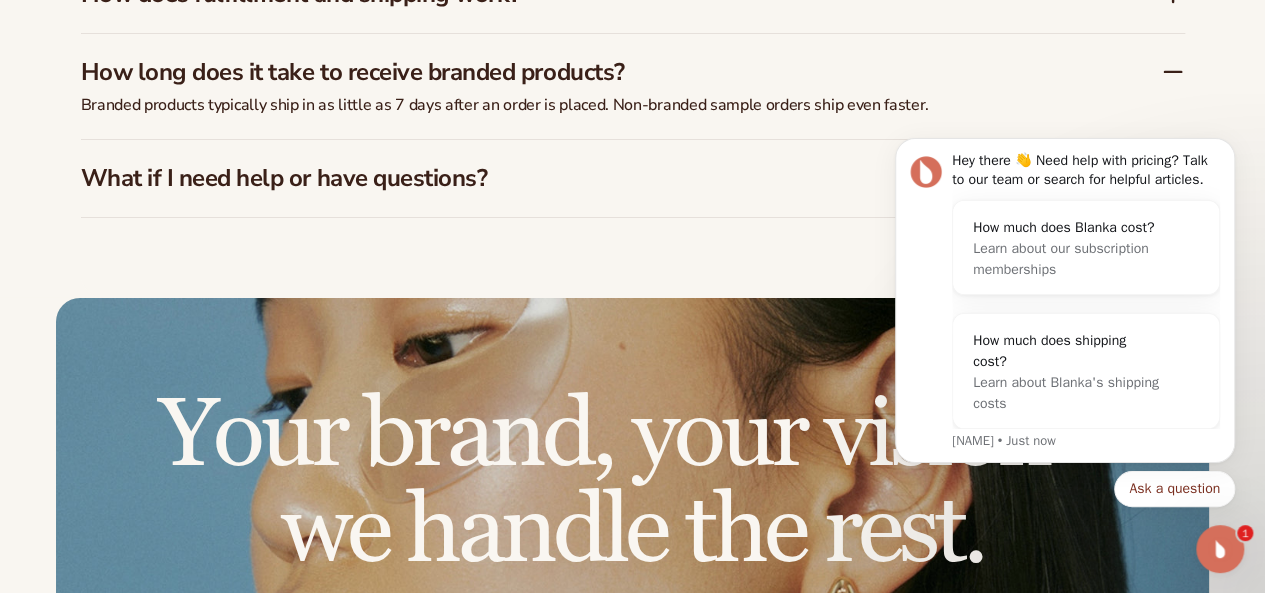 click on "What if I need help or have questions?" at bounding box center [591, 178] 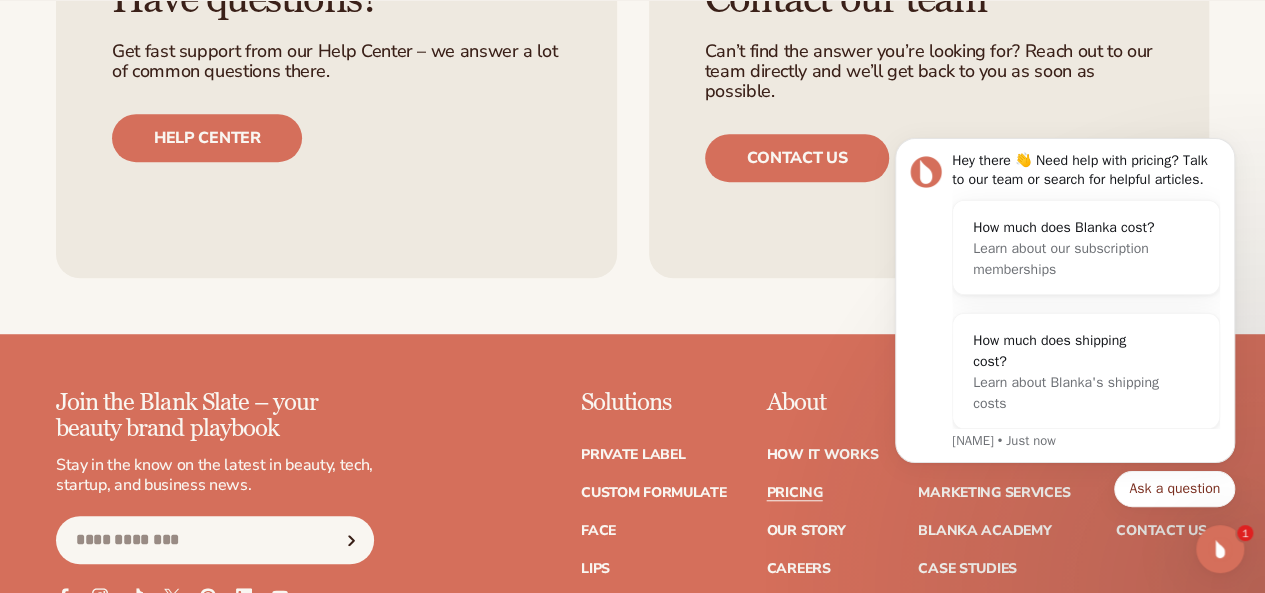scroll, scrollTop: 4640, scrollLeft: 0, axis: vertical 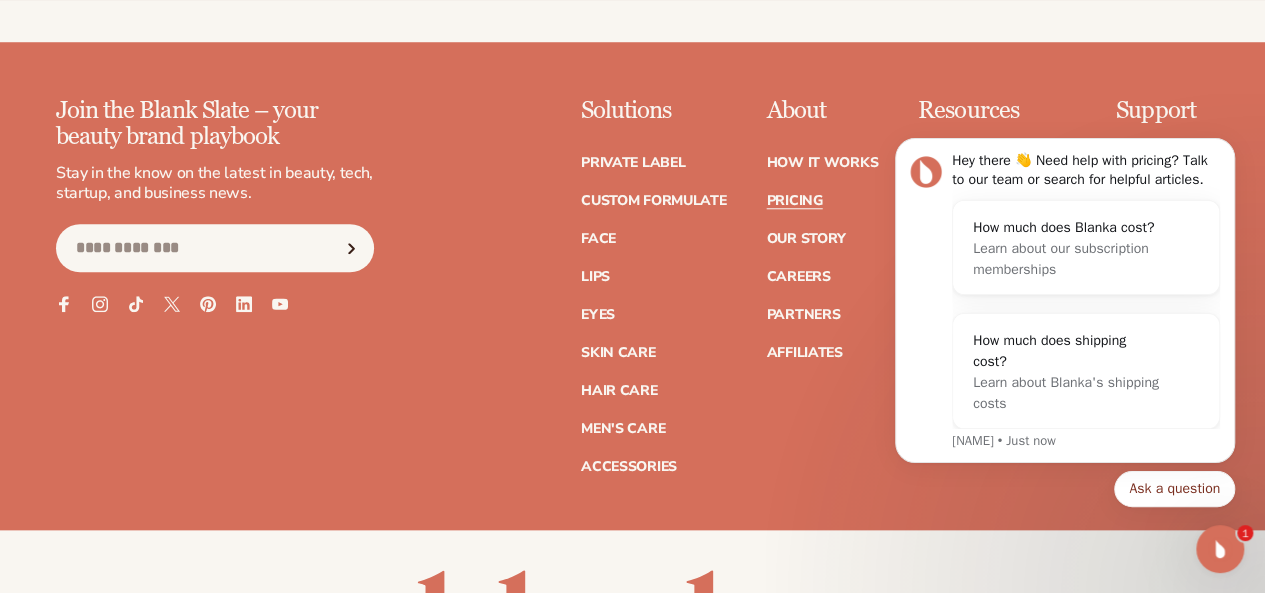 click 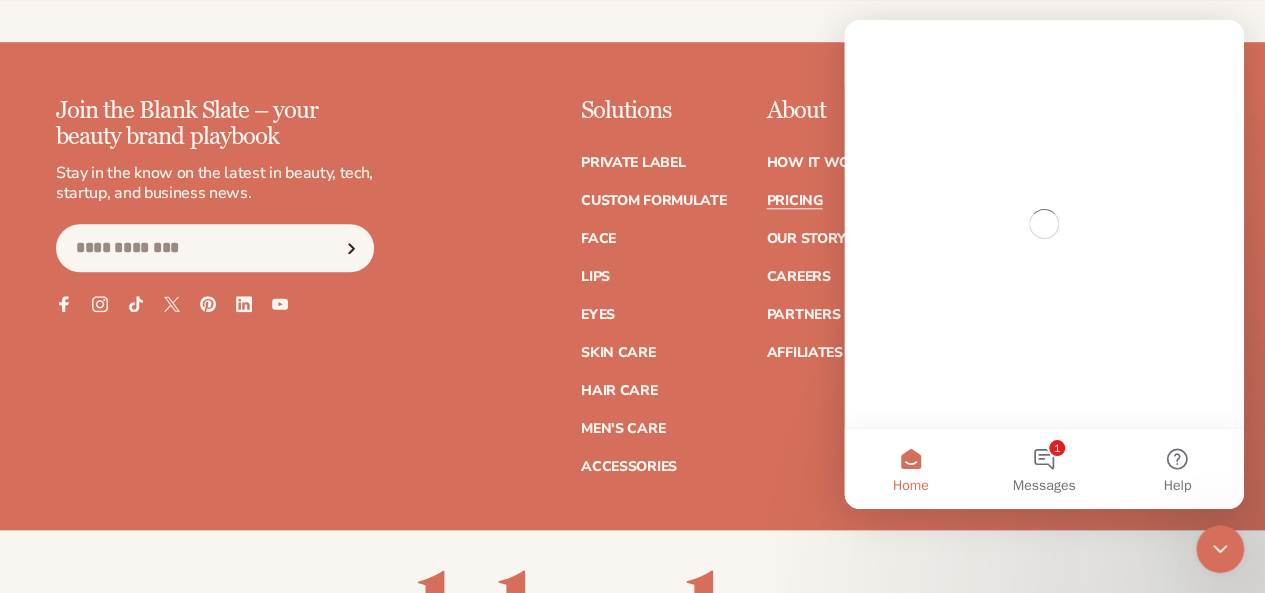 scroll, scrollTop: 0, scrollLeft: 0, axis: both 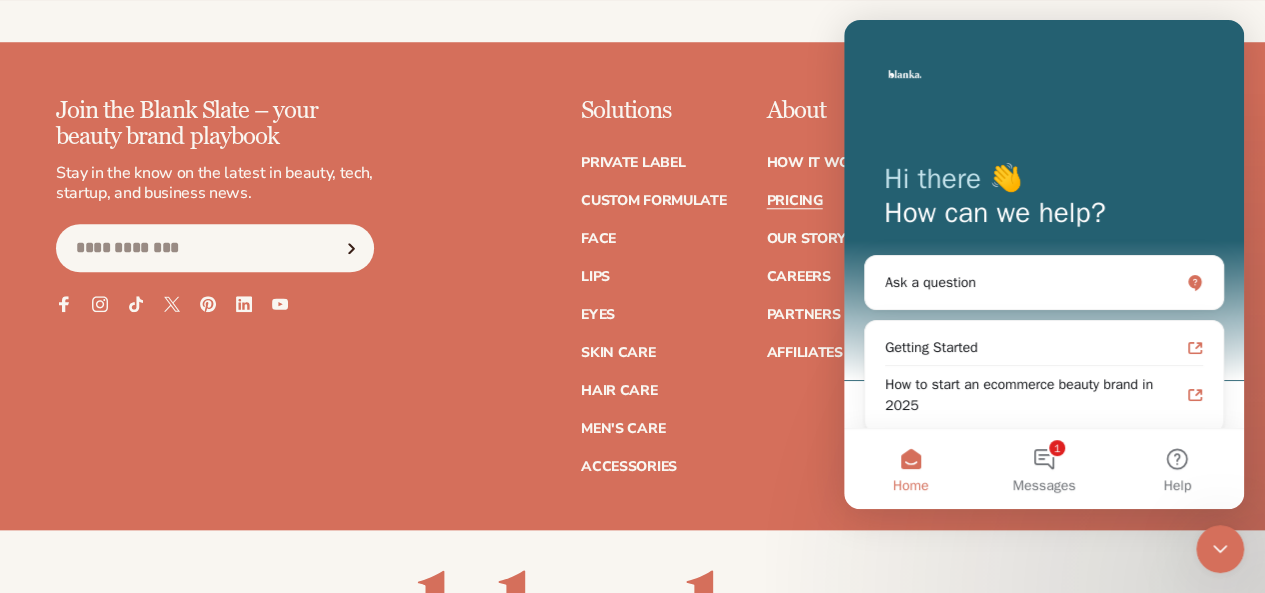 click 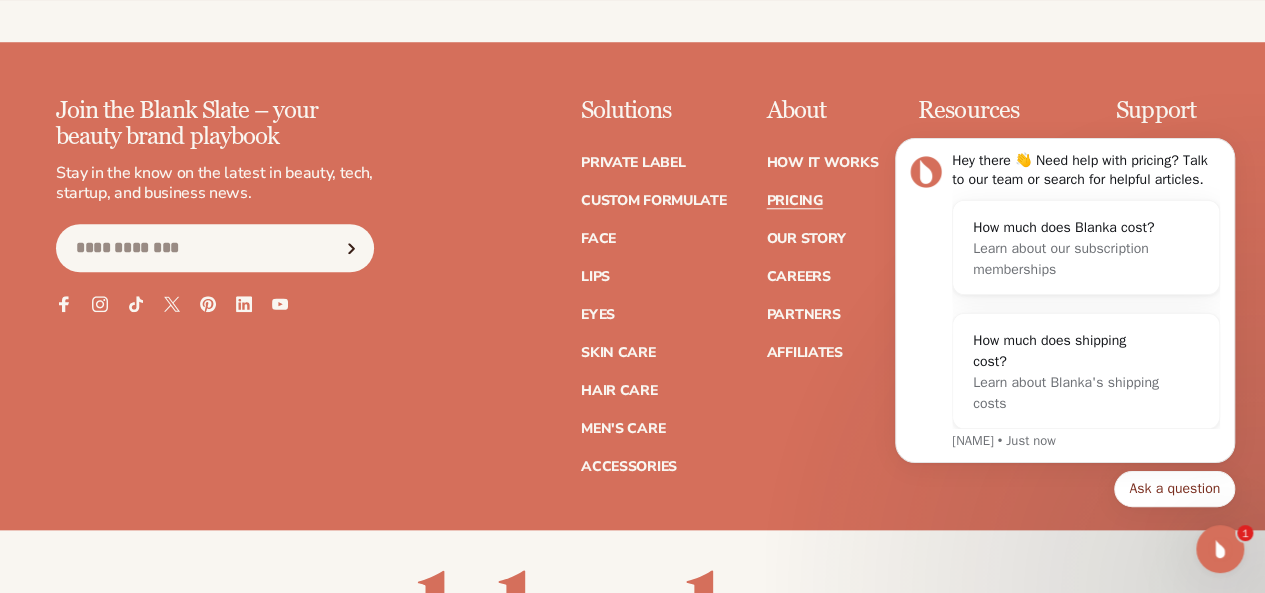scroll, scrollTop: 0, scrollLeft: 0, axis: both 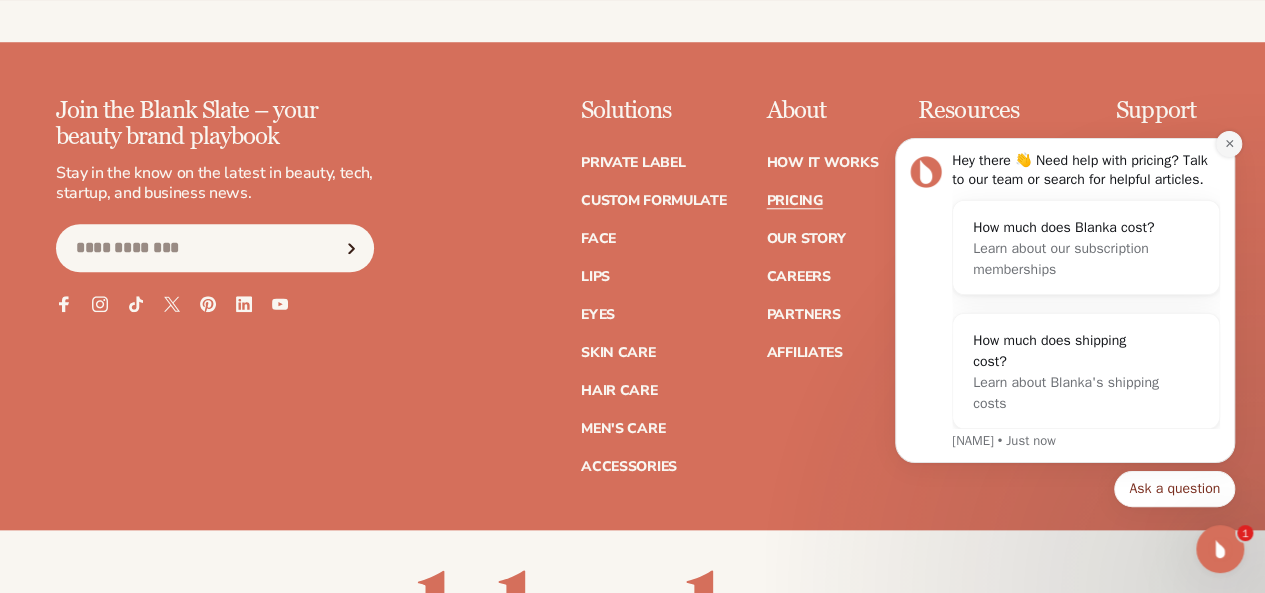 click 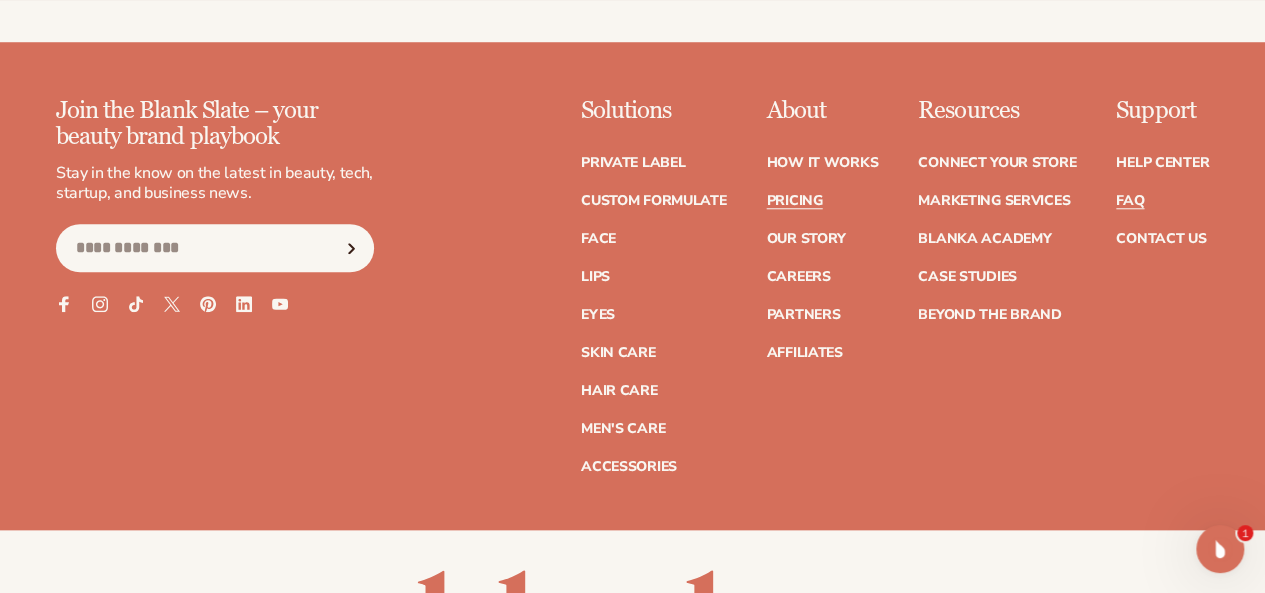 click on "FAQ" at bounding box center [1130, 201] 